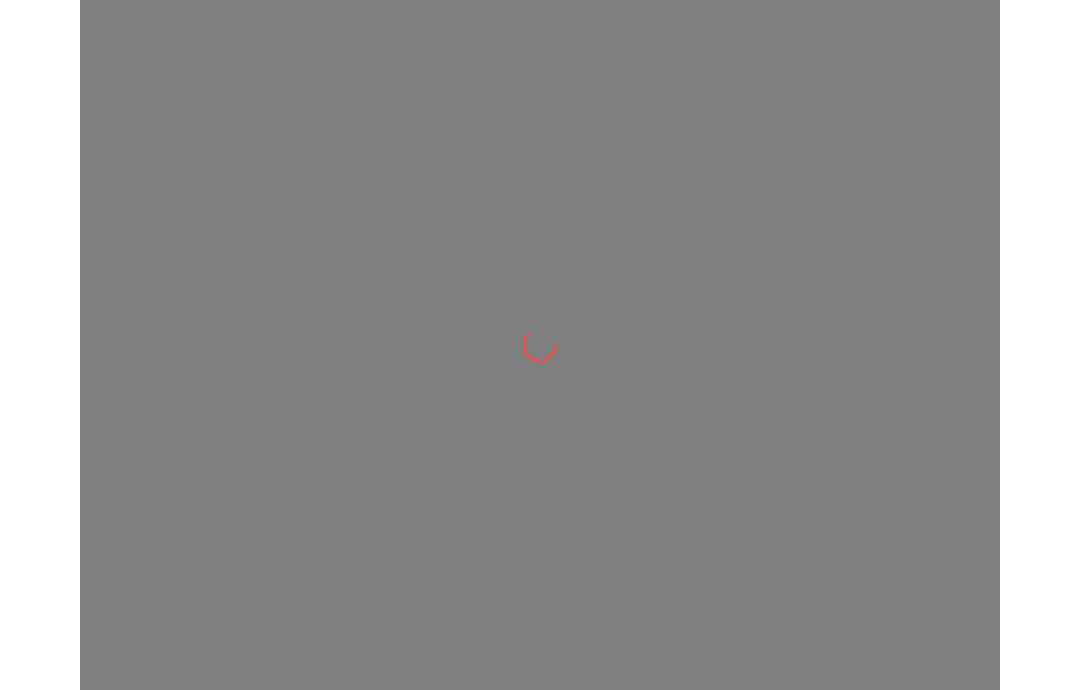 scroll, scrollTop: 0, scrollLeft: 0, axis: both 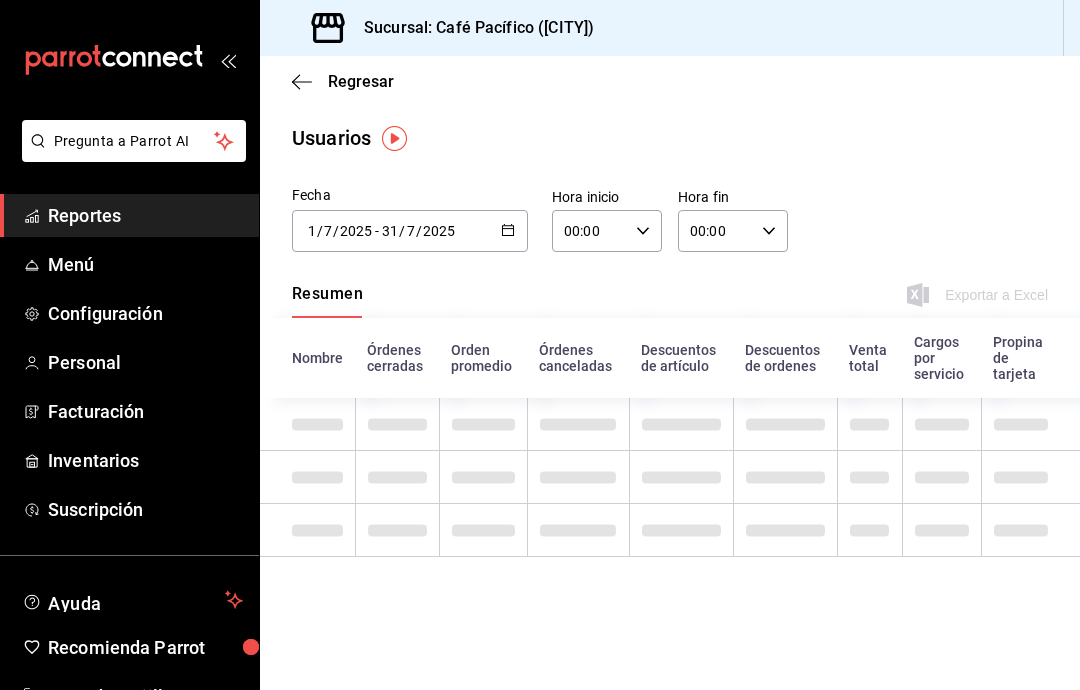 click on "2025-07-01 1 / 7 / 2025 - 2025-07-31 31 / 7 / 2025" at bounding box center [410, 231] 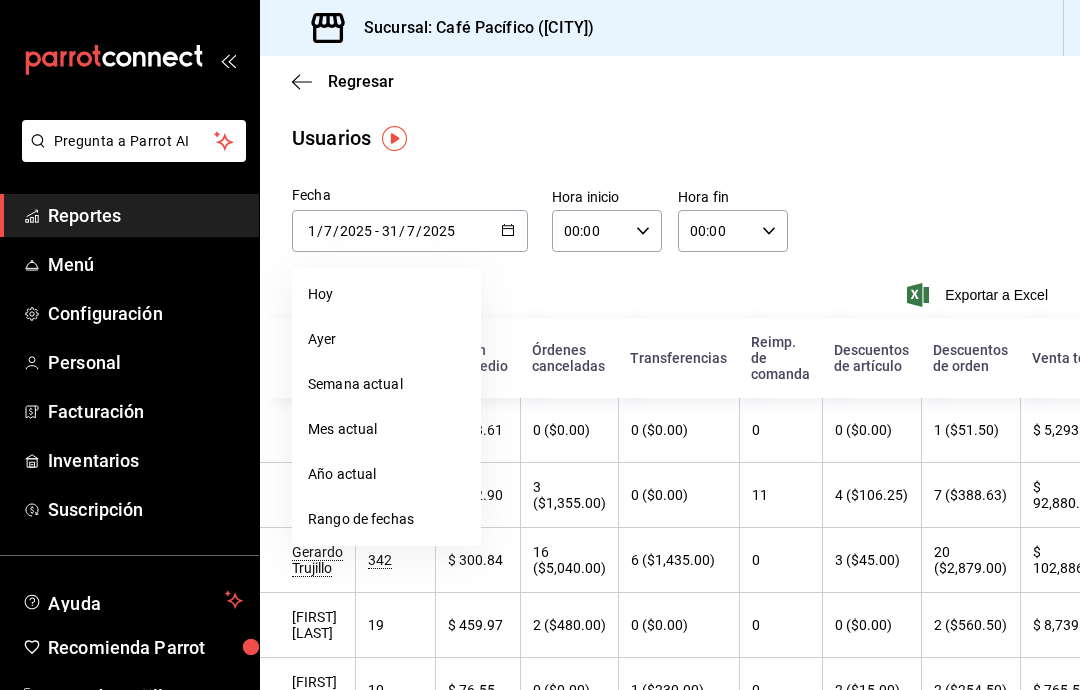 click on "Mes actual" at bounding box center (386, 429) 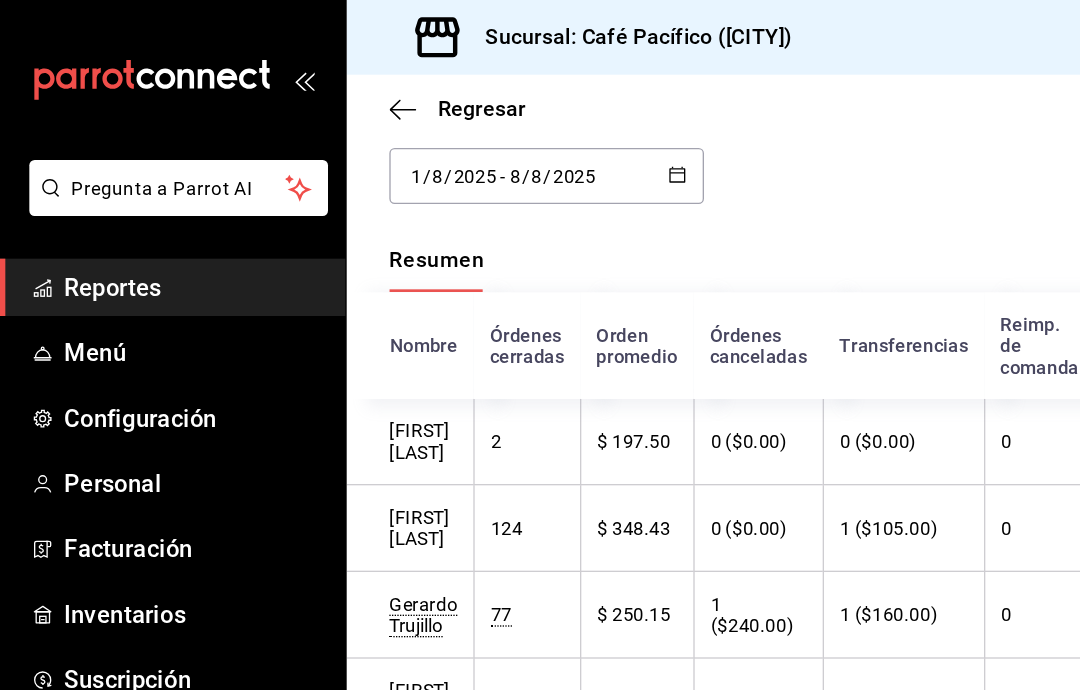 scroll, scrollTop: 97, scrollLeft: 0, axis: vertical 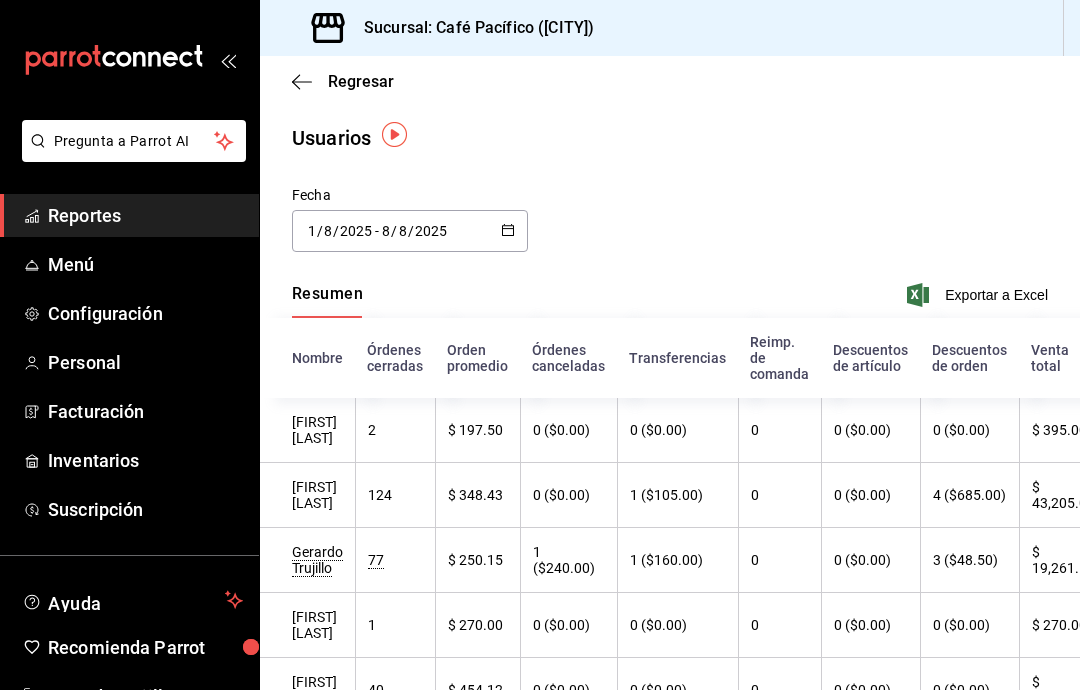 click at bounding box center [508, 231] 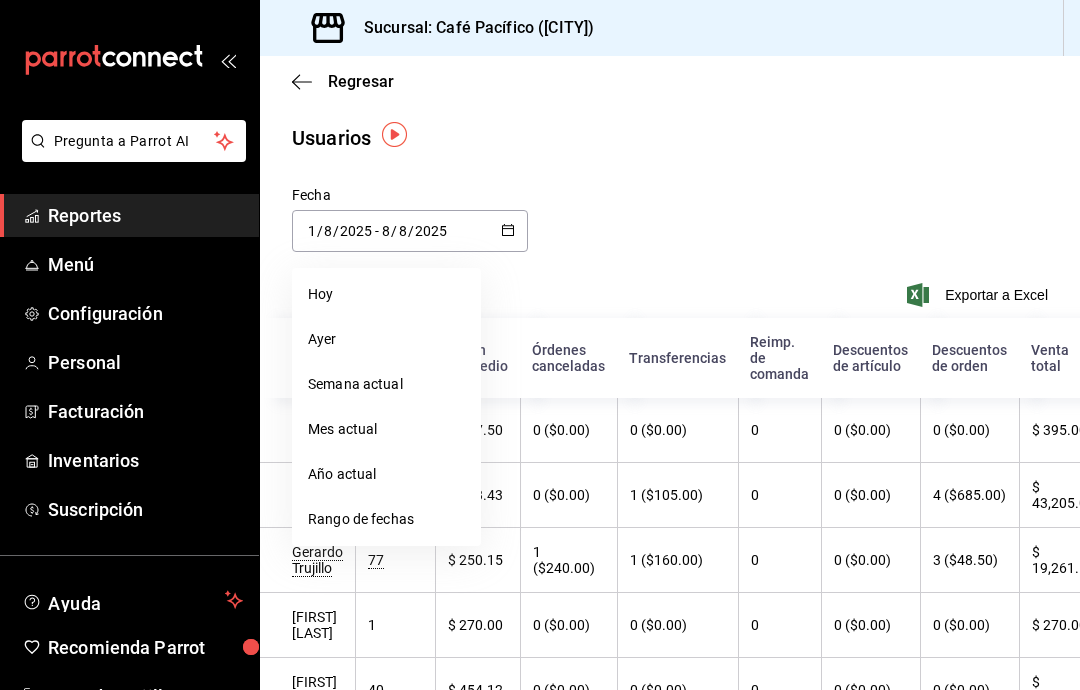 click on "Año actual" at bounding box center (386, 474) 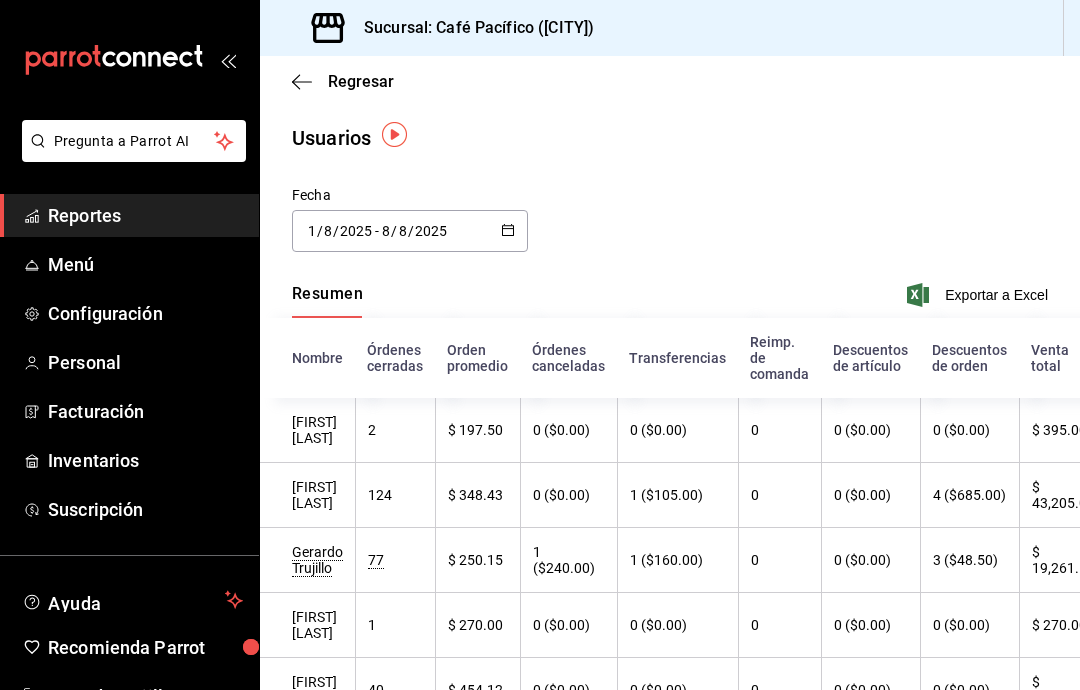 type on "2025-01-01" 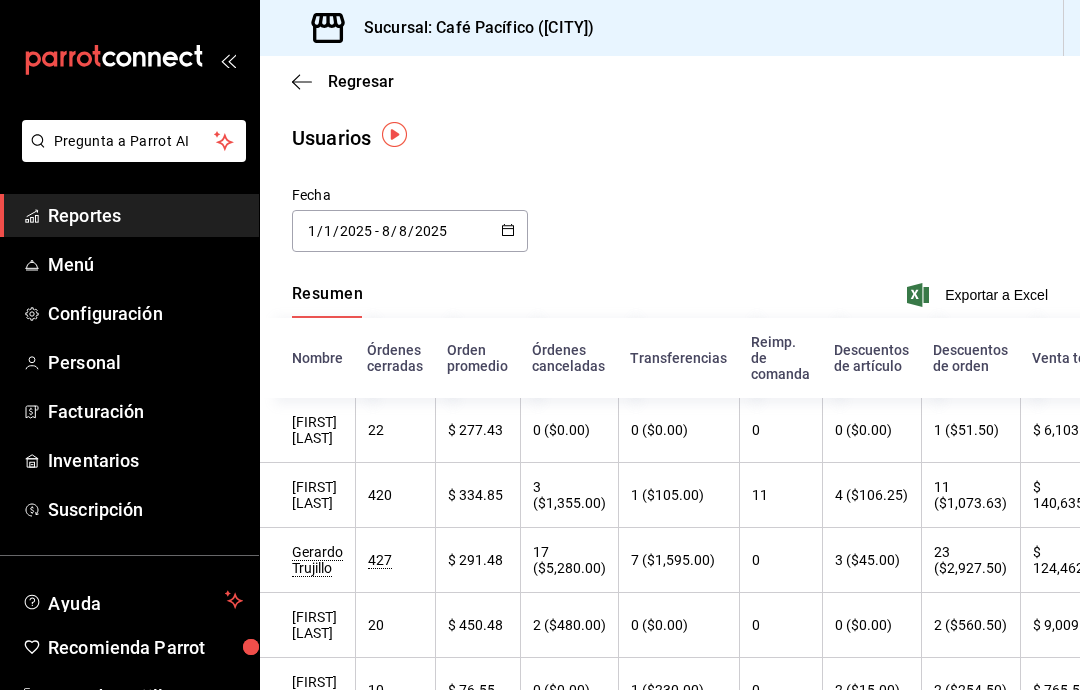 click 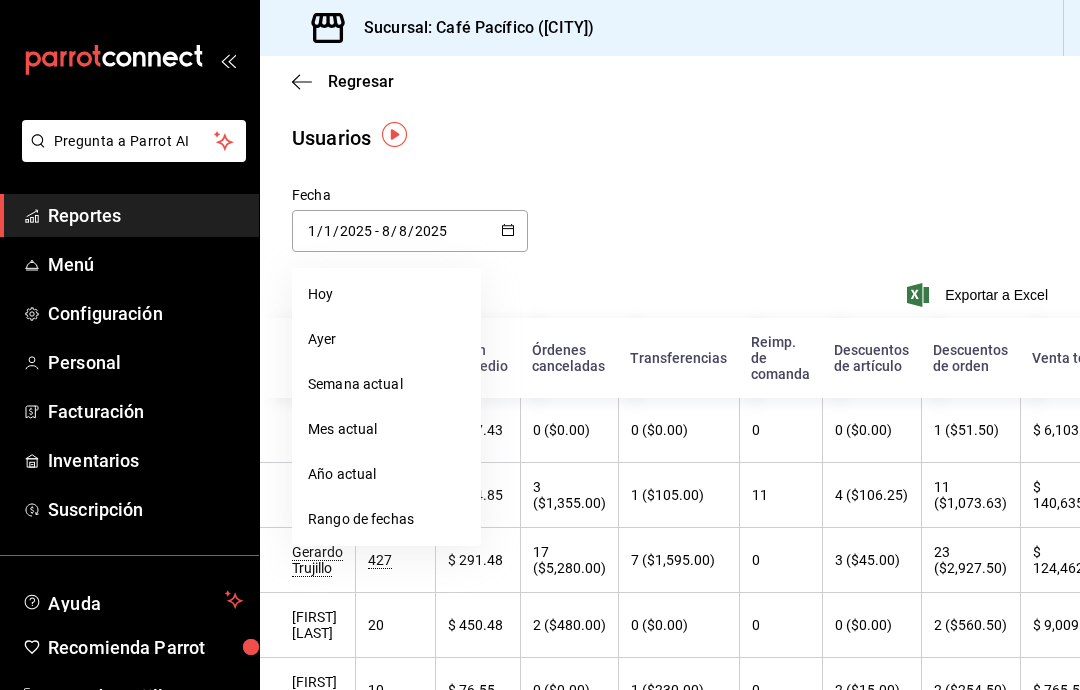 click on "Rango de fechas" at bounding box center (386, 519) 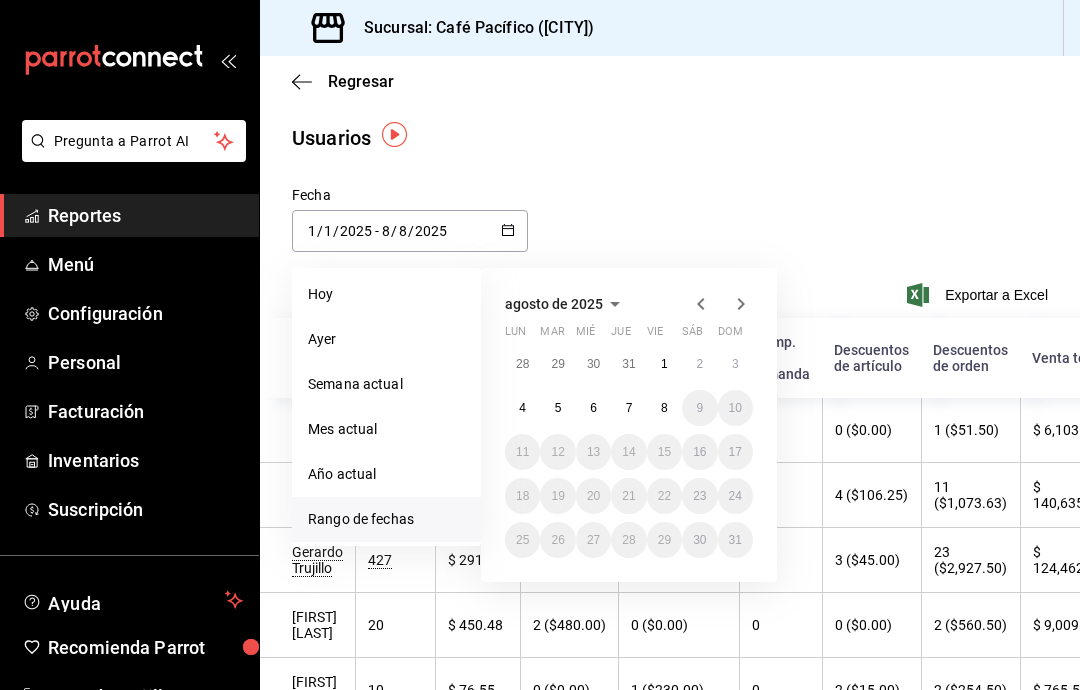 click 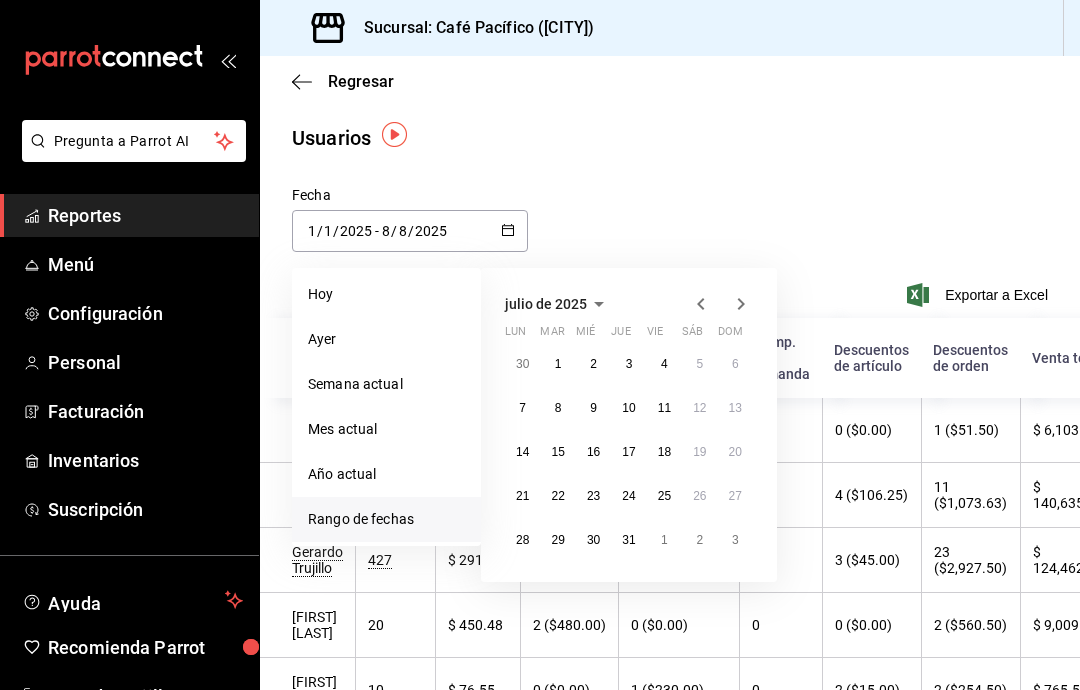 click on "1" at bounding box center (557, 364) 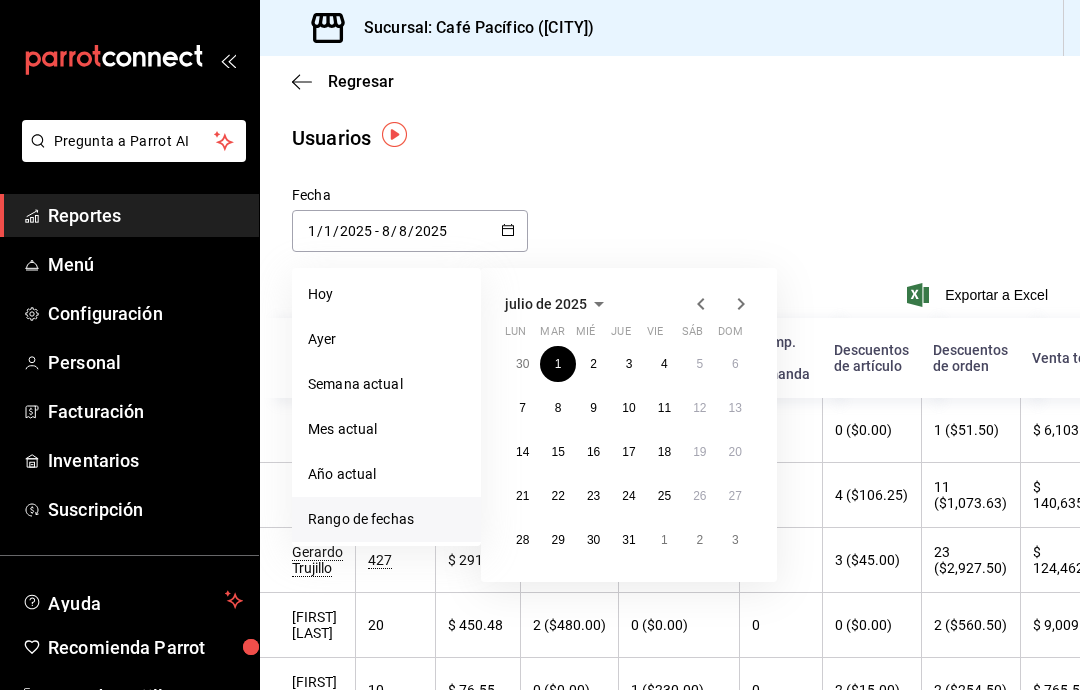 click on "31" at bounding box center (628, 540) 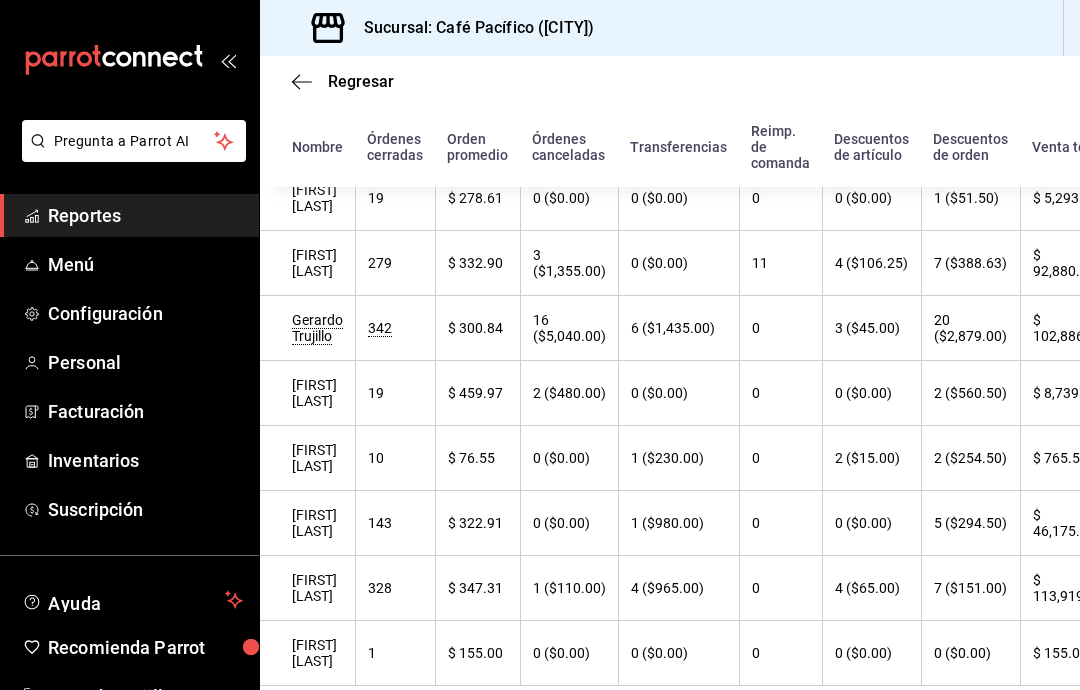 scroll, scrollTop: 231, scrollLeft: 0, axis: vertical 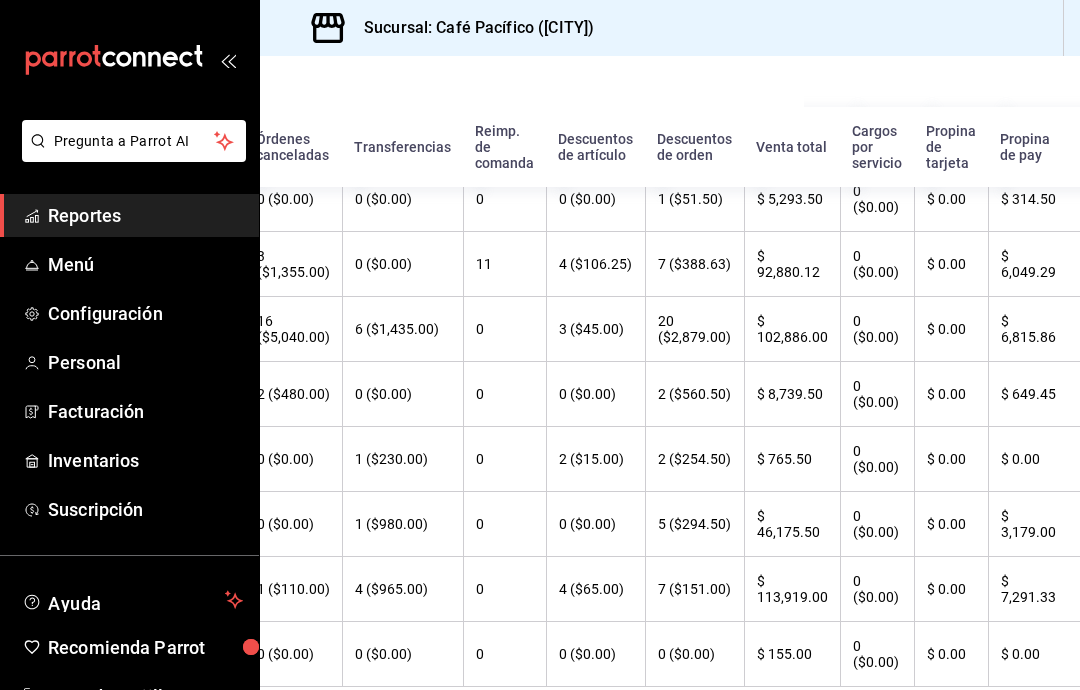 click on "$   92,880.12" at bounding box center [792, 264] 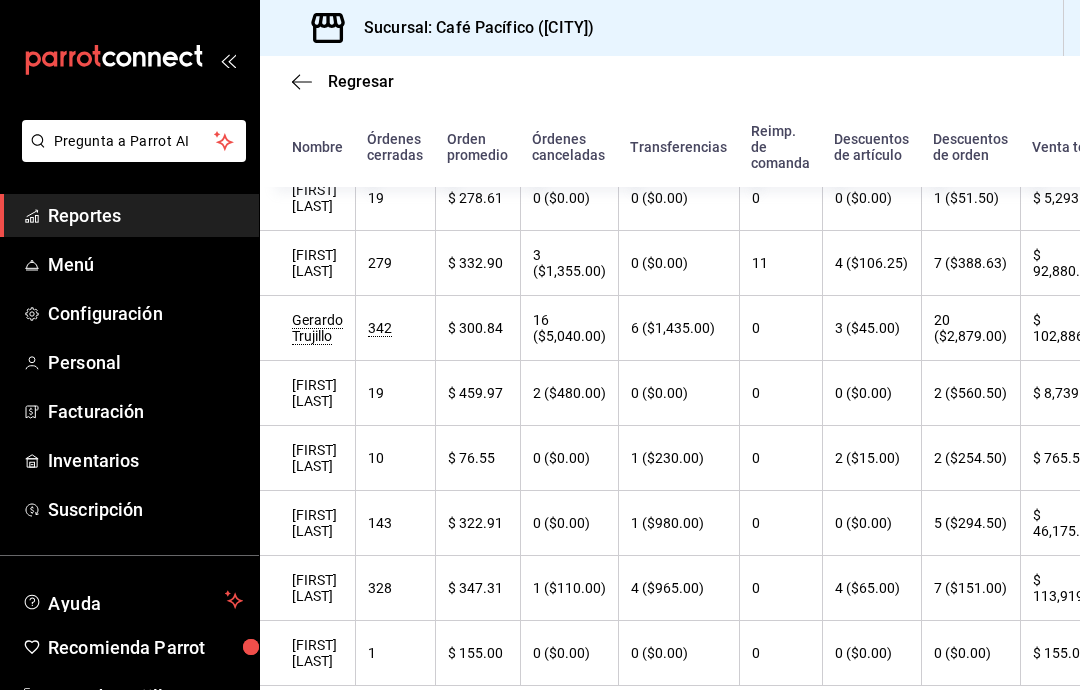 scroll, scrollTop: 231, scrollLeft: 0, axis: vertical 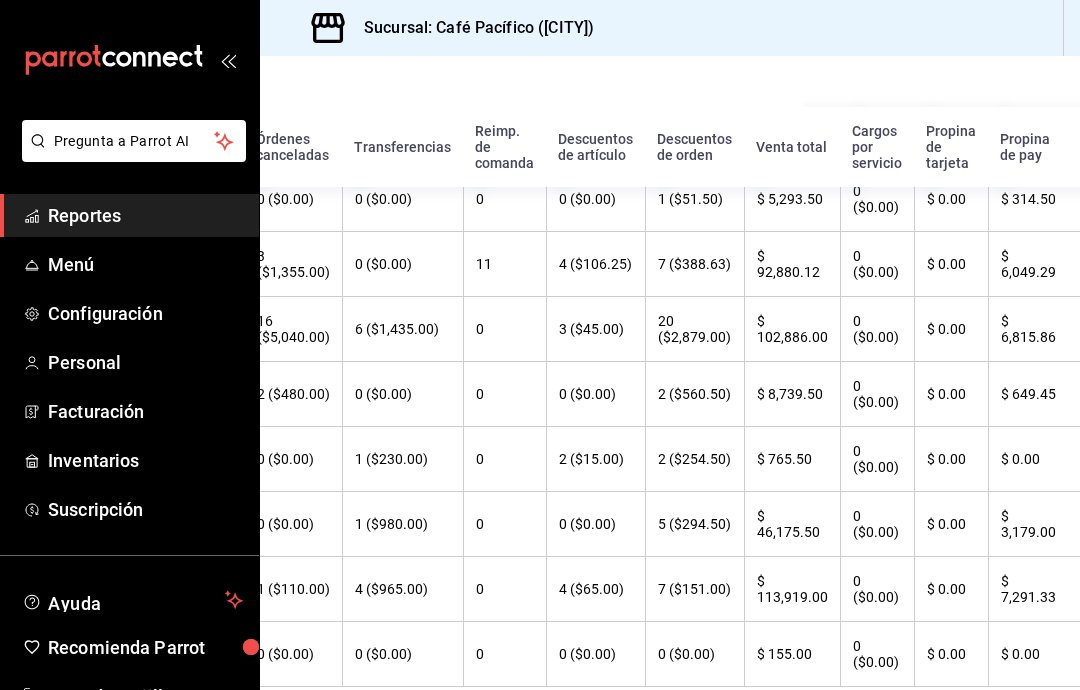 click on "Menú" at bounding box center (145, 264) 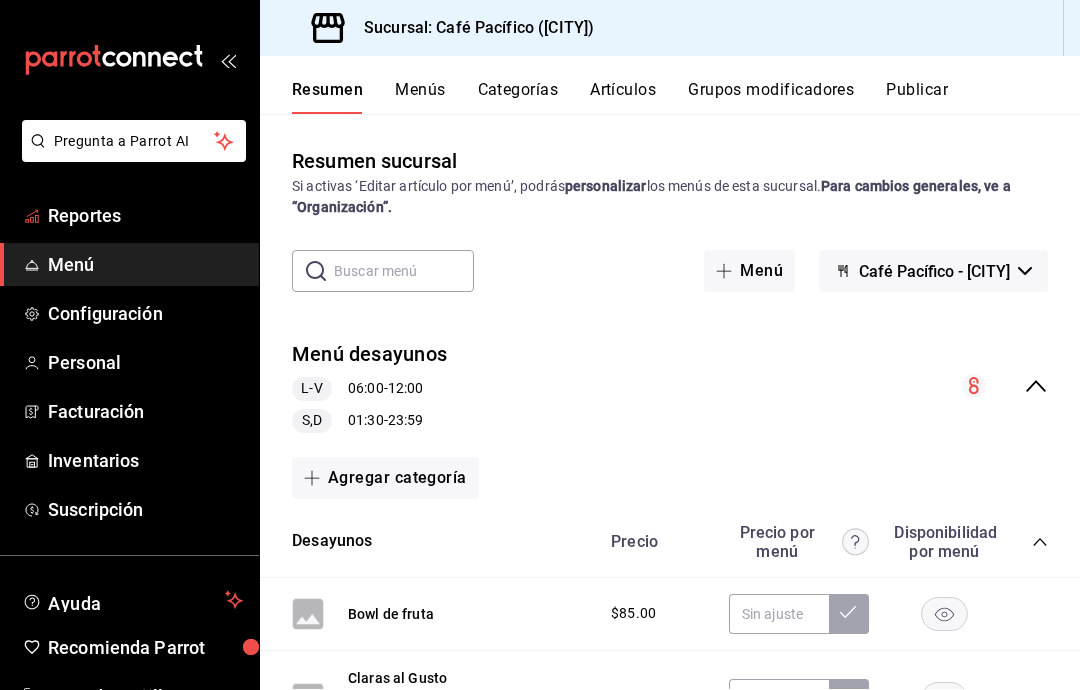 click on "Reportes" at bounding box center (145, 215) 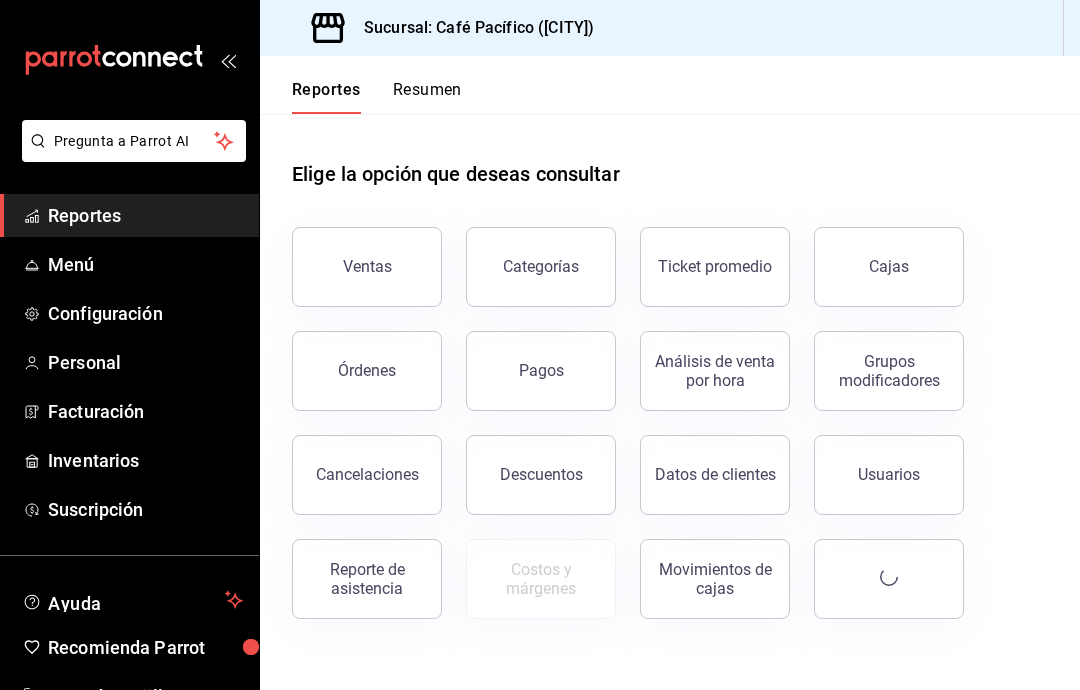 click on "Ventas" at bounding box center (367, 267) 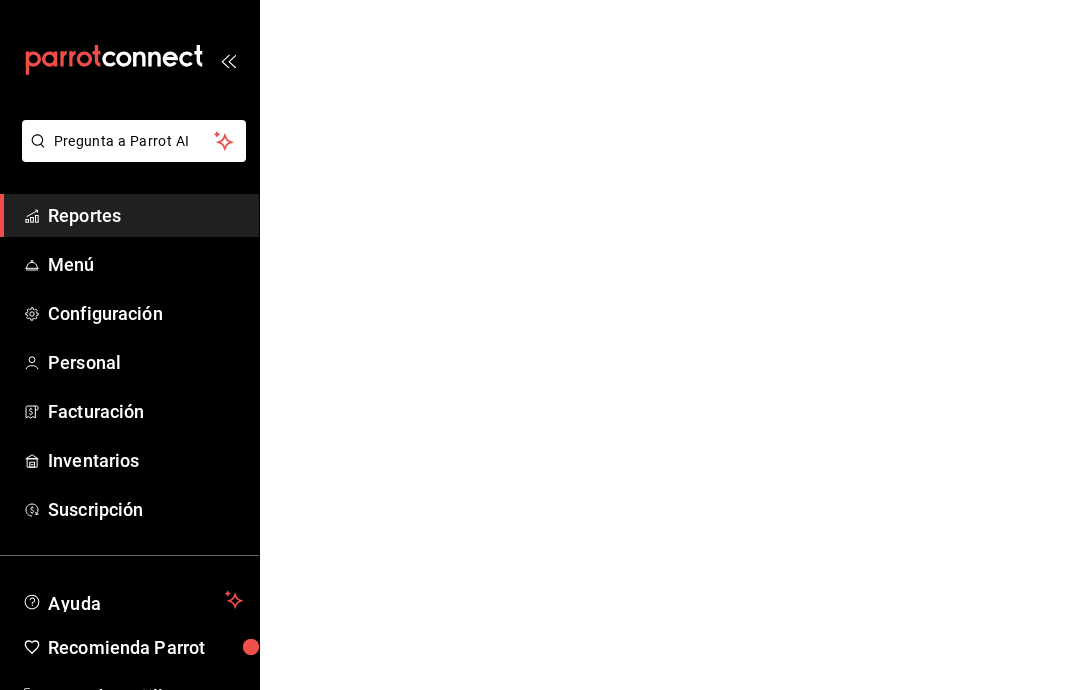 scroll, scrollTop: 0, scrollLeft: 0, axis: both 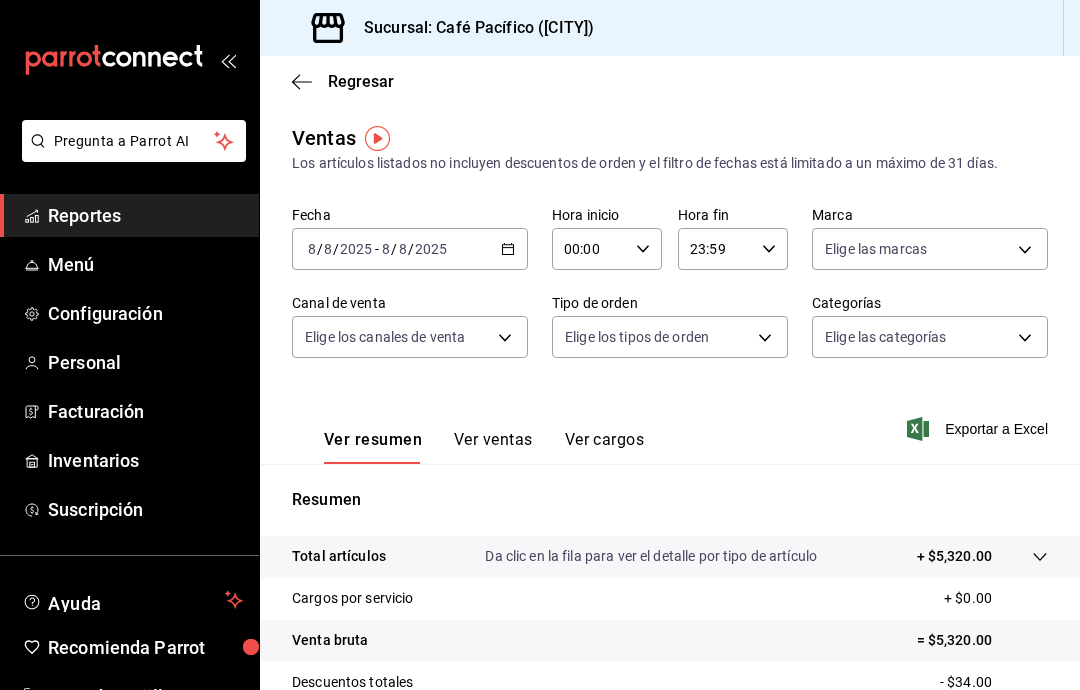 click on "2025-08-08 8 / 8 / 2025 - 2025-08-08 8 / 8 / 2025" at bounding box center [410, 249] 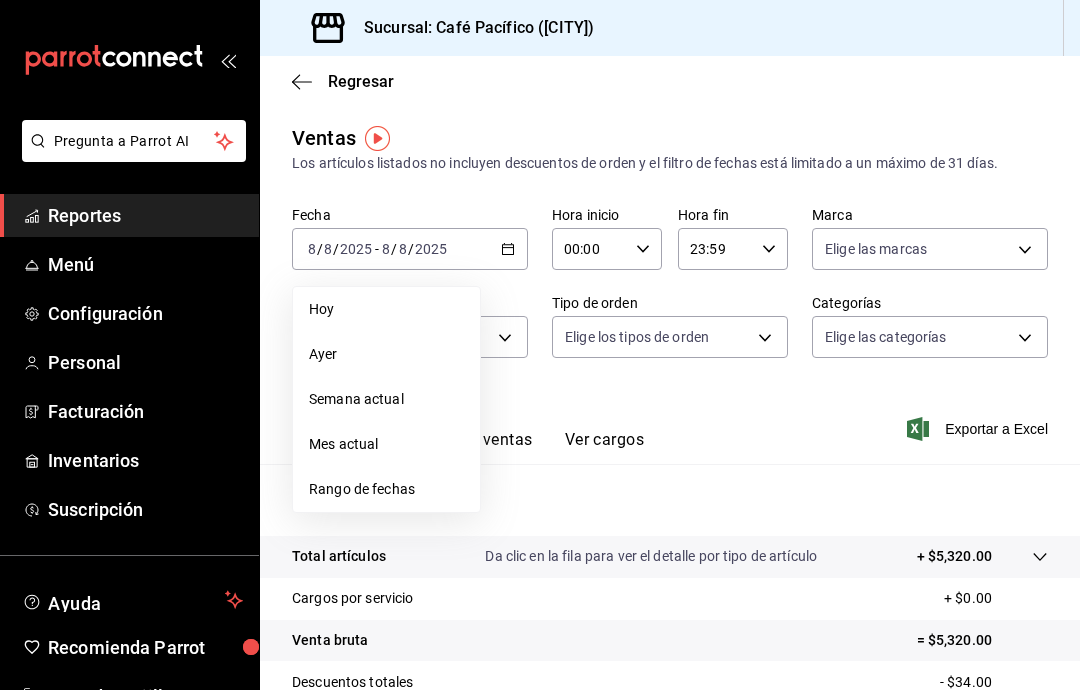 click on "Hoy" at bounding box center [386, 309] 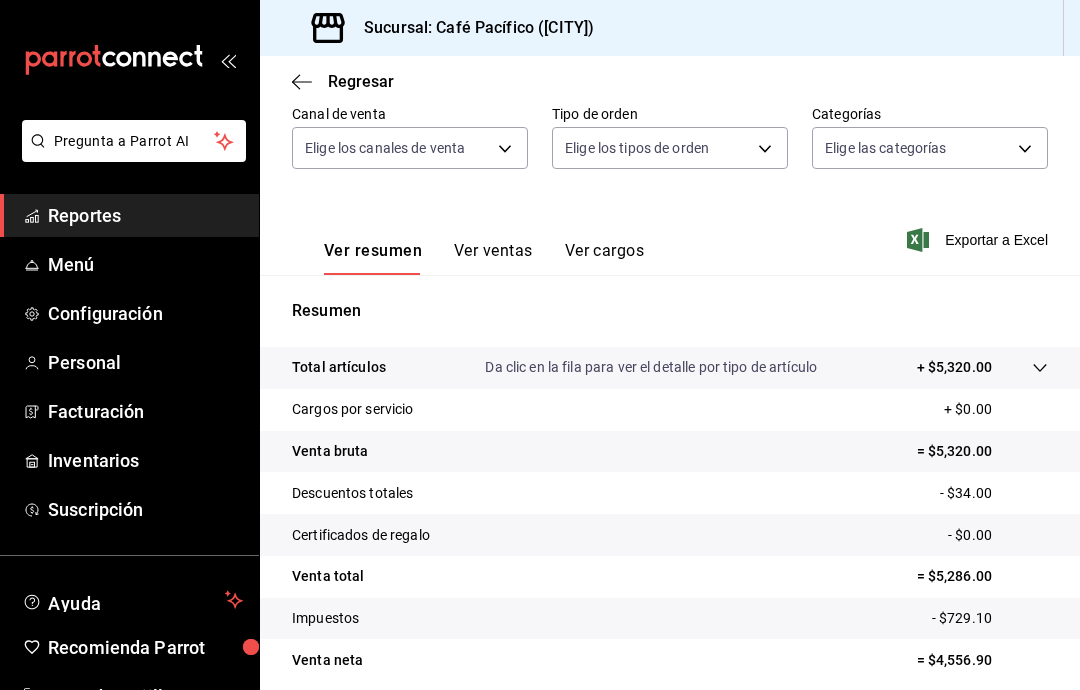 scroll, scrollTop: 188, scrollLeft: 0, axis: vertical 